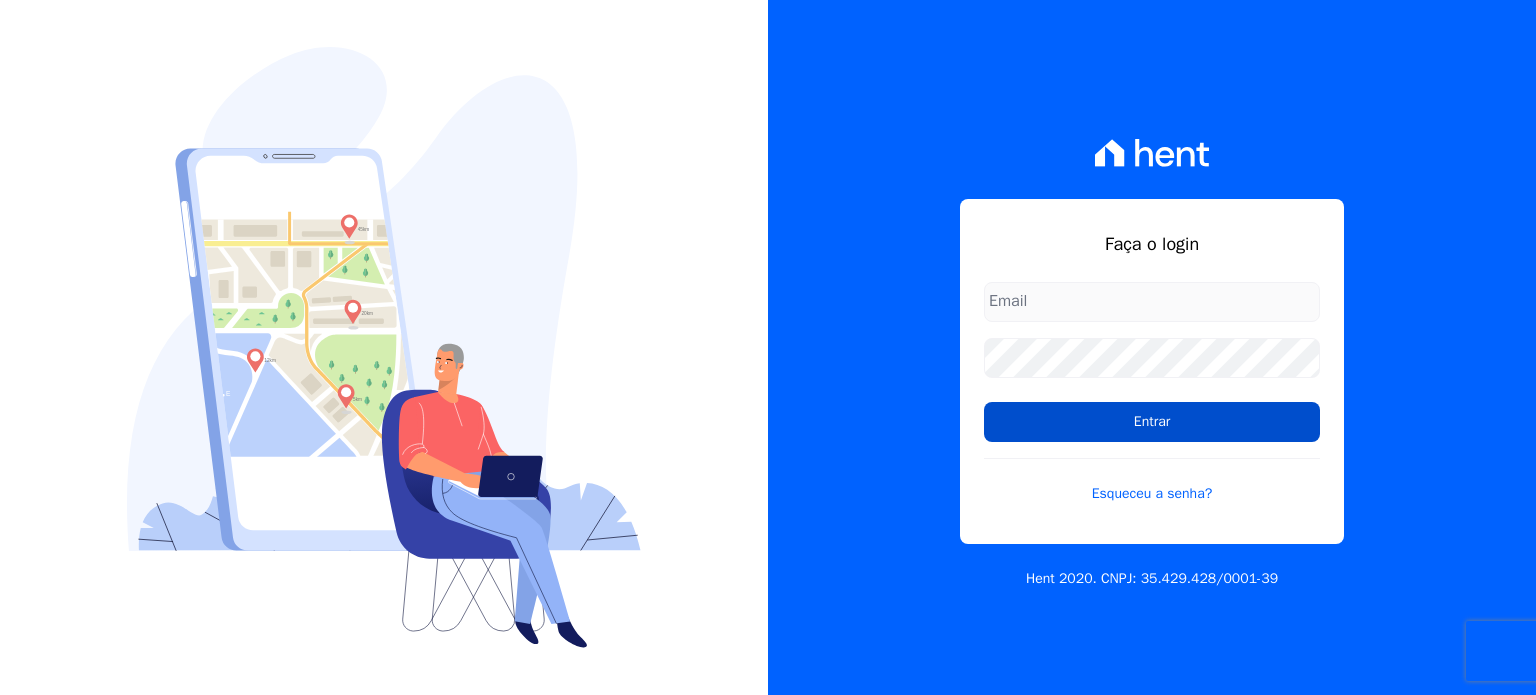 scroll, scrollTop: 0, scrollLeft: 0, axis: both 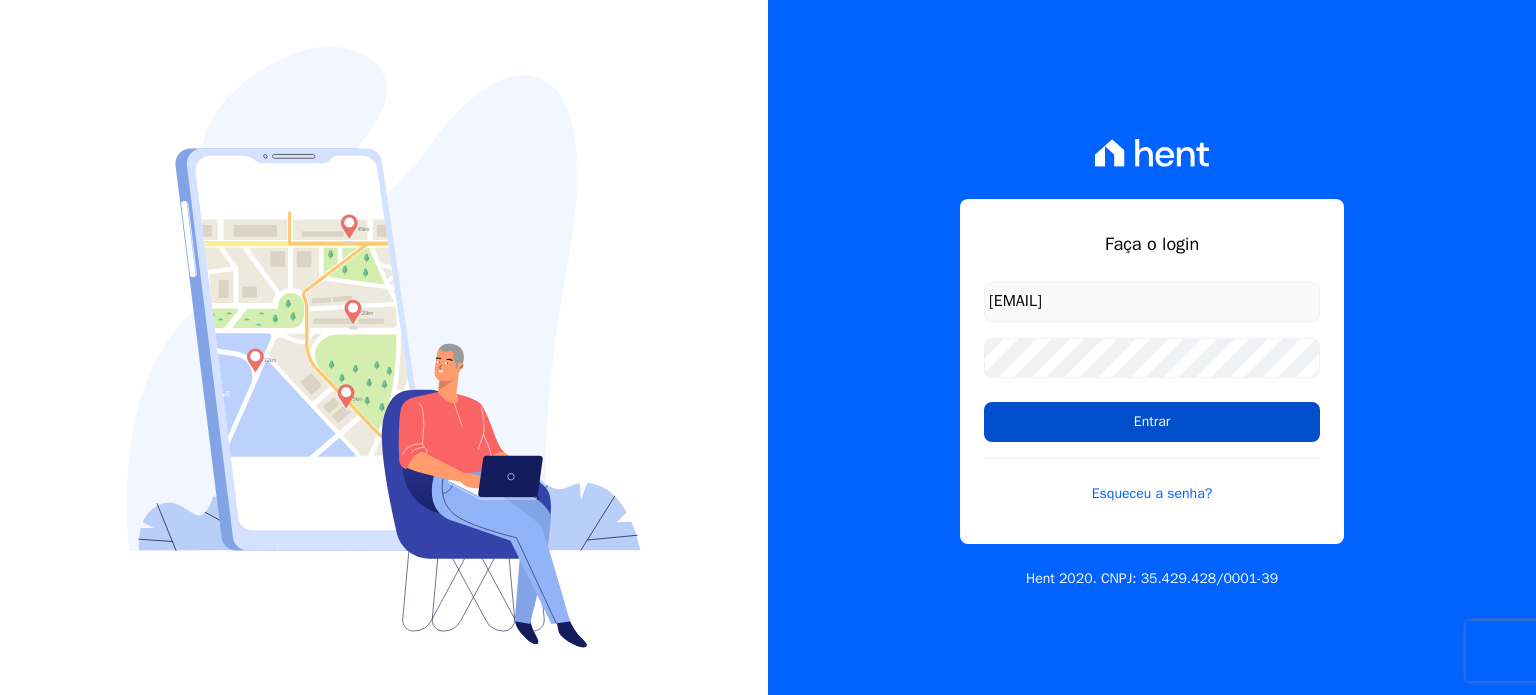 click on "Entrar" at bounding box center [1152, 422] 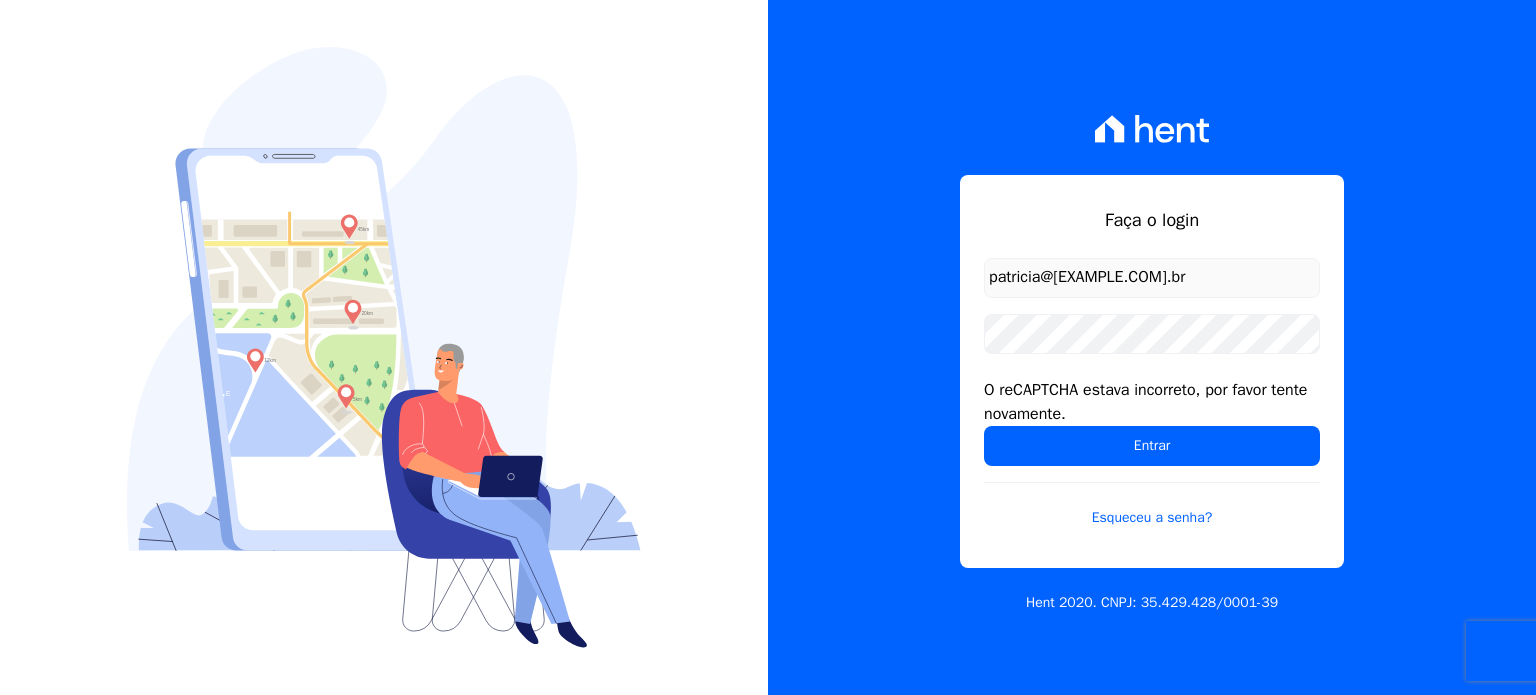 scroll, scrollTop: 0, scrollLeft: 0, axis: both 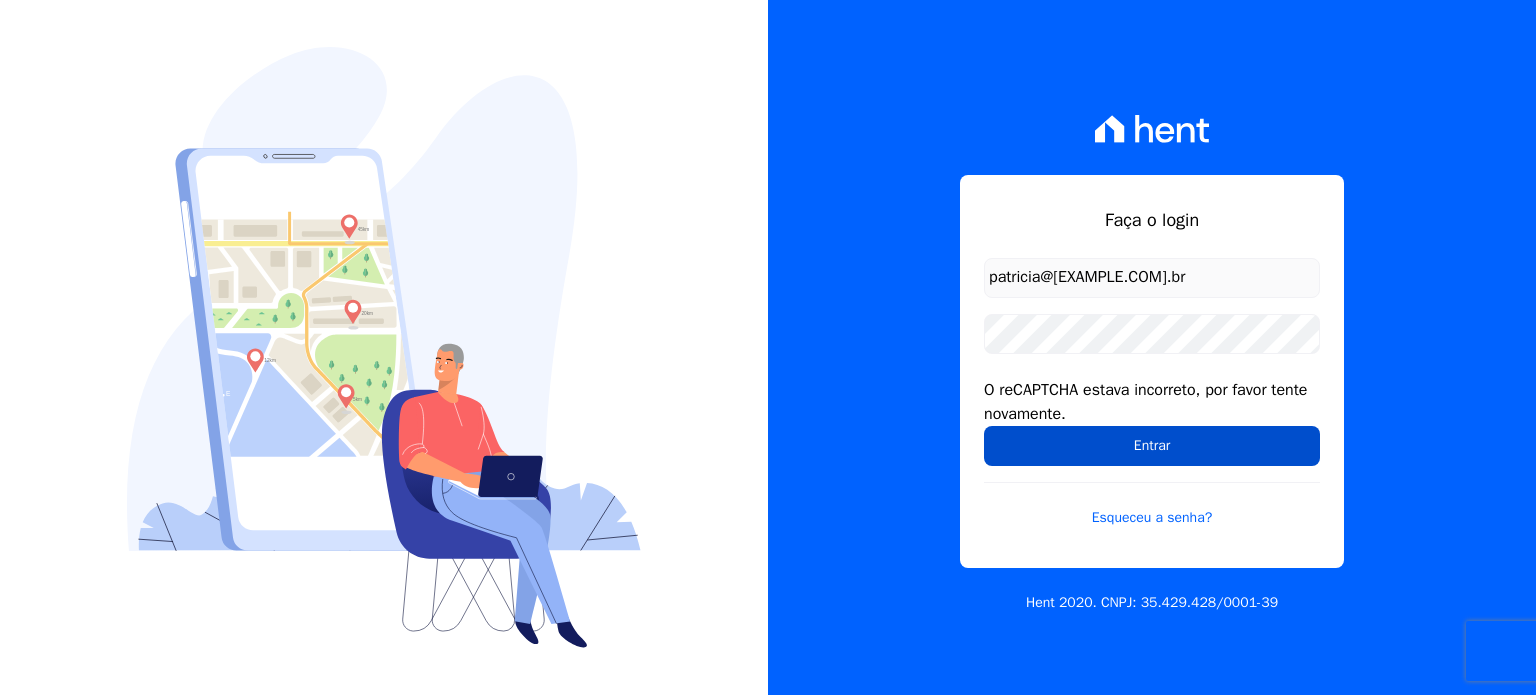 click on "Entrar" at bounding box center [1152, 446] 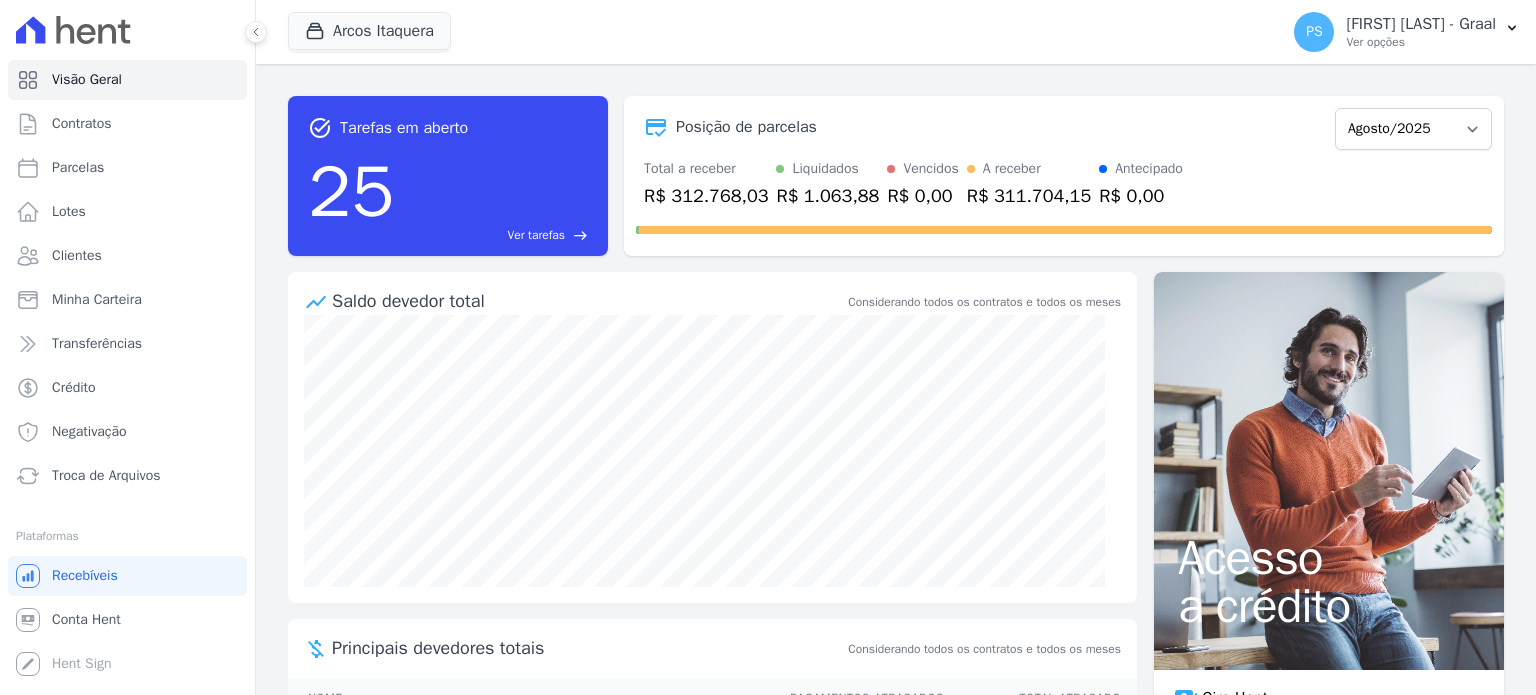 scroll, scrollTop: 0, scrollLeft: 0, axis: both 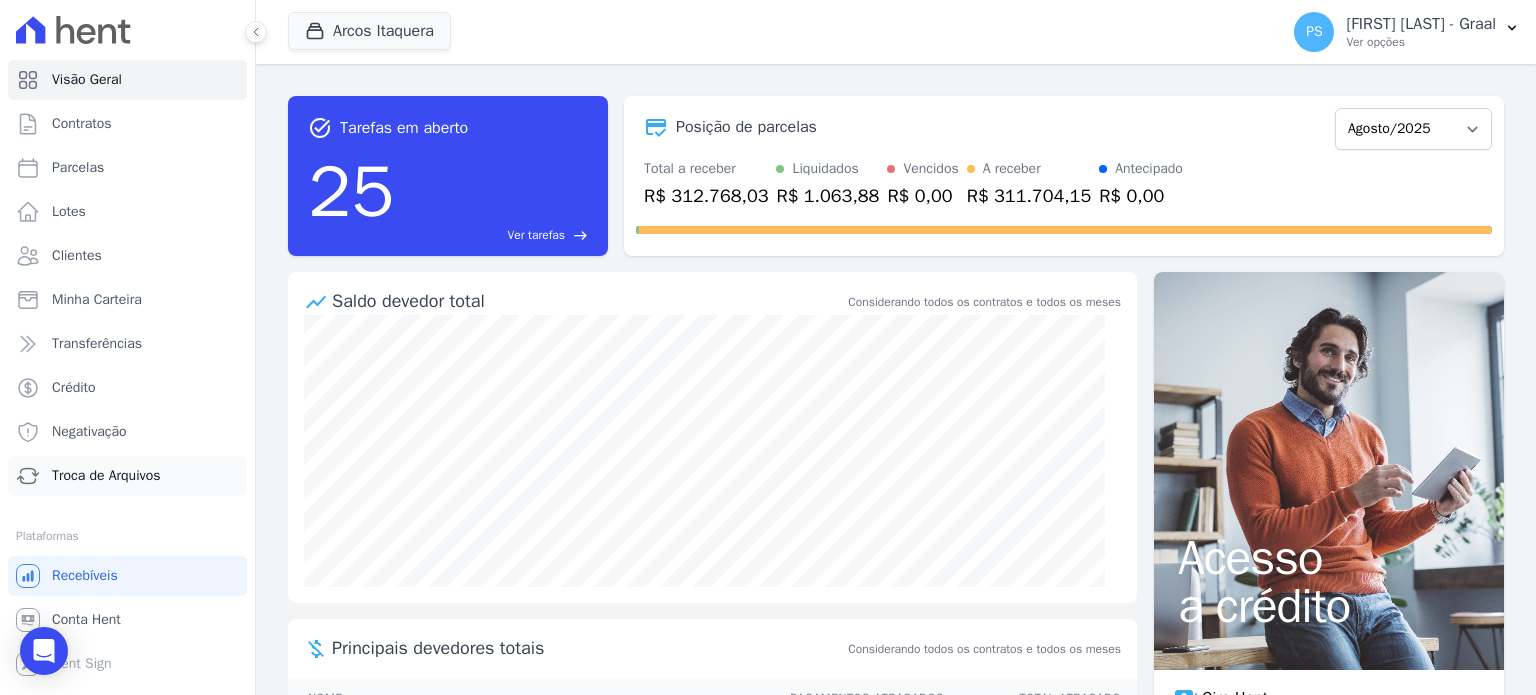 click on "Troca de Arquivos" at bounding box center (106, 476) 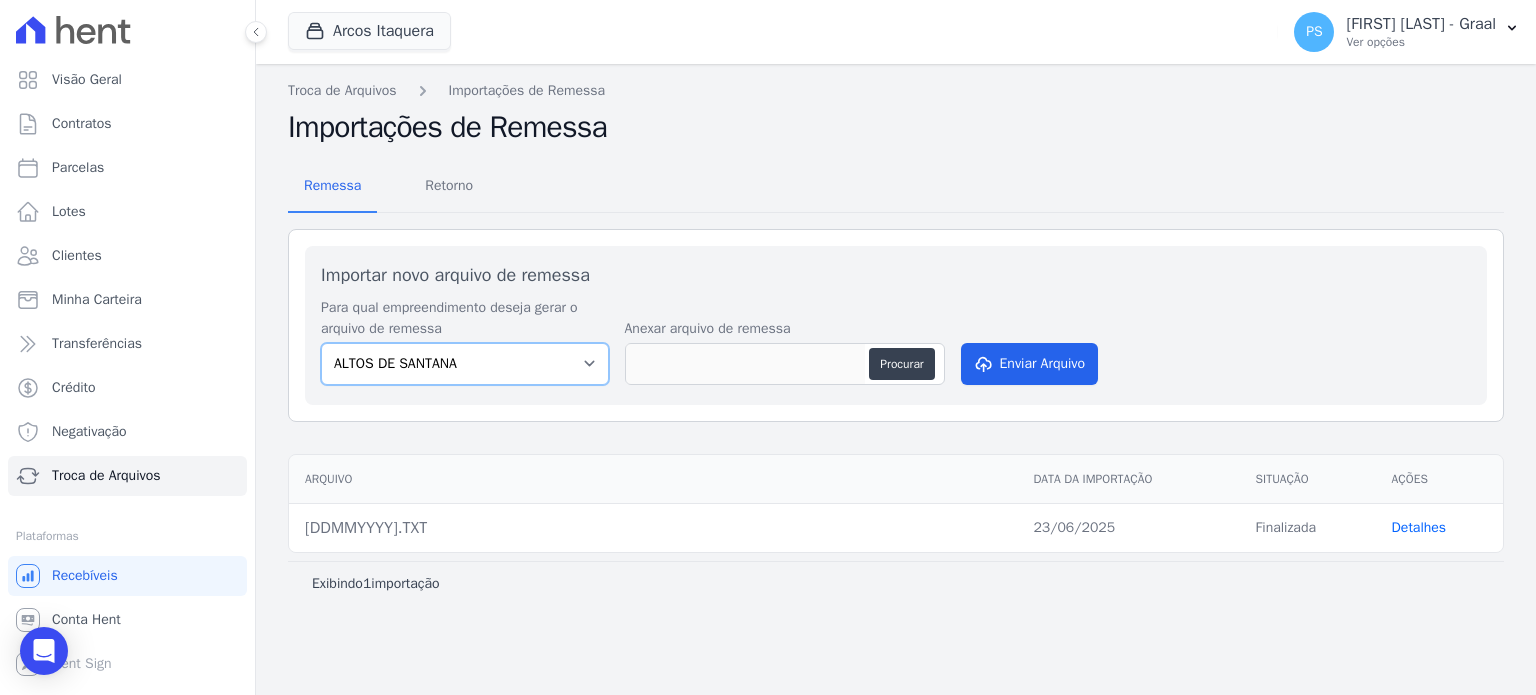 click on "ALTOS DE SANTANA
Arcos Itaquera
ARTE VILA MATILDE
BOSQUE CLUB
Inspire
LINK ITAQUERA
VISTA 553" at bounding box center (465, 364) 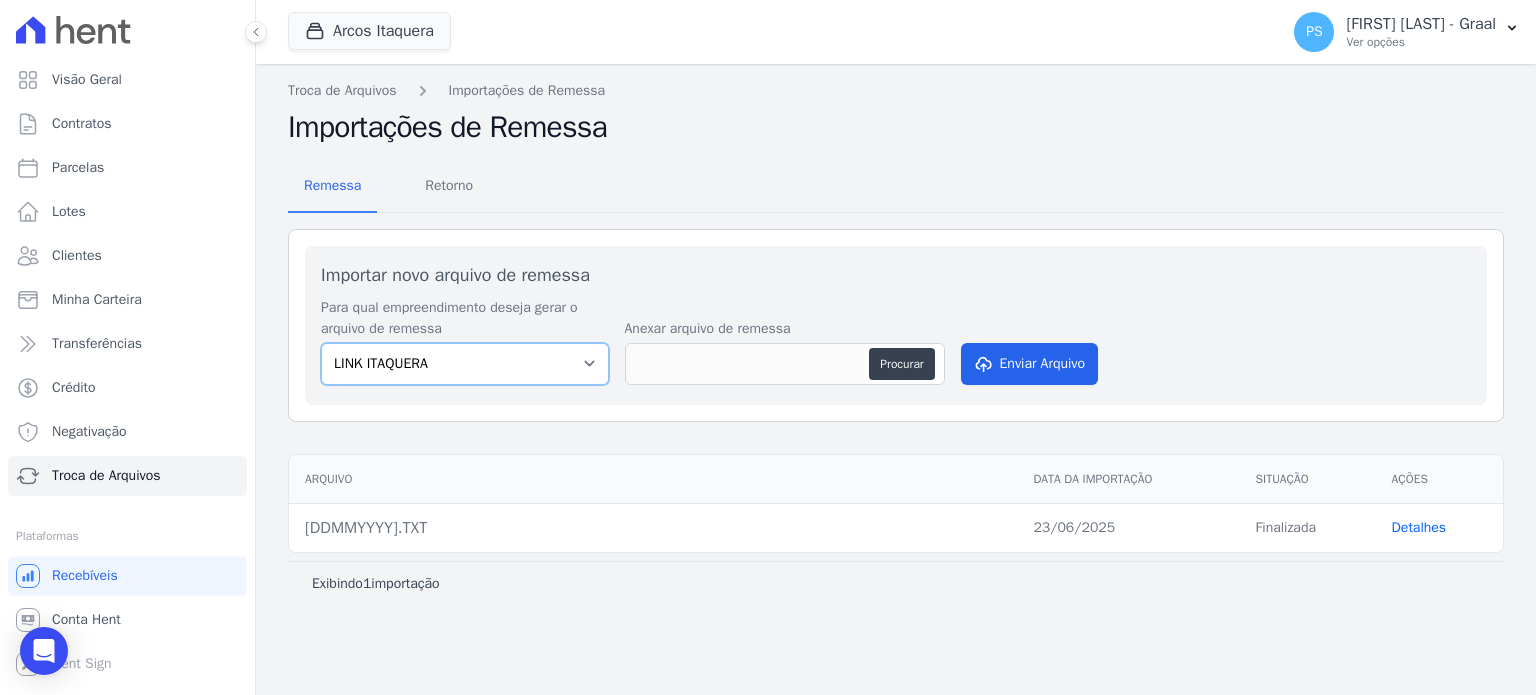 click on "ALTOS DE SANTANA
Arcos Itaquera
ARTE VILA MATILDE
BOSQUE CLUB
Inspire
LINK ITAQUERA
VISTA 553" at bounding box center (465, 364) 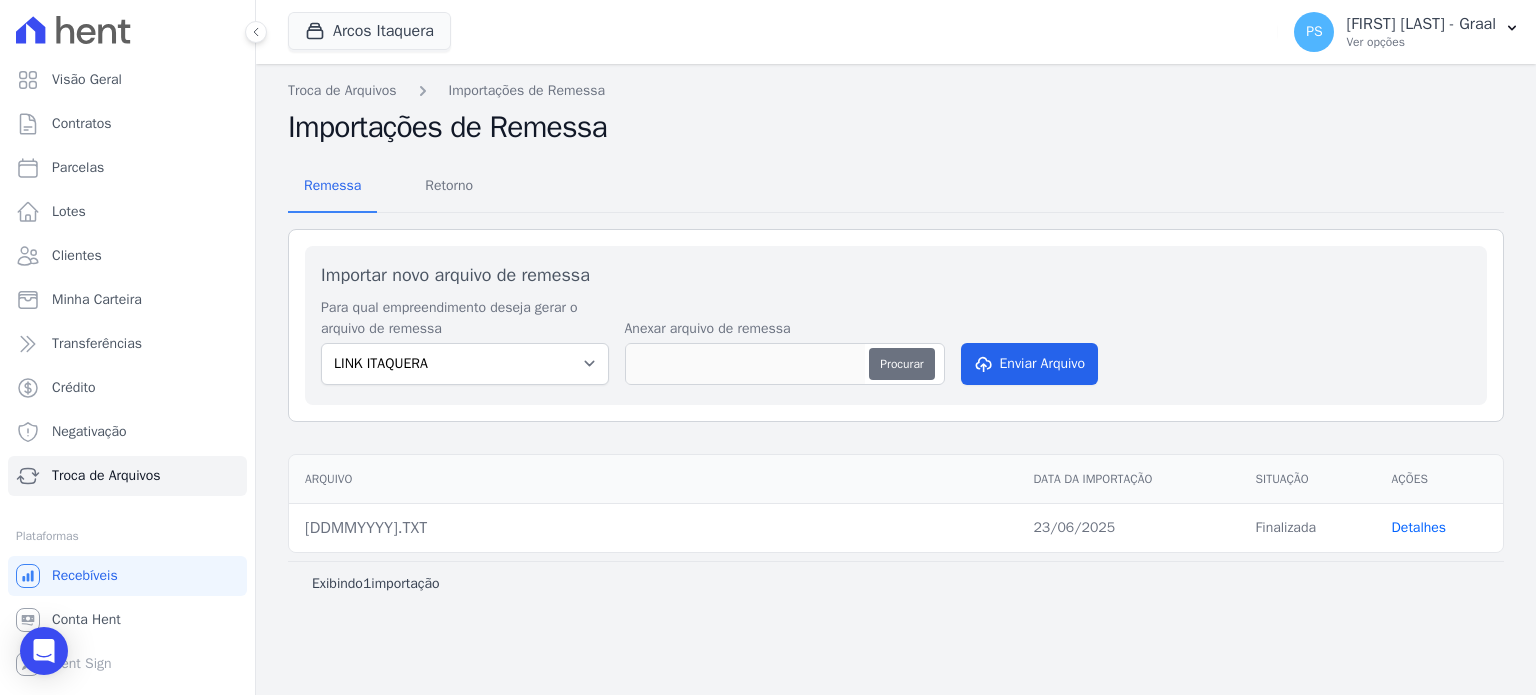 click on "Procurar" at bounding box center [901, 364] 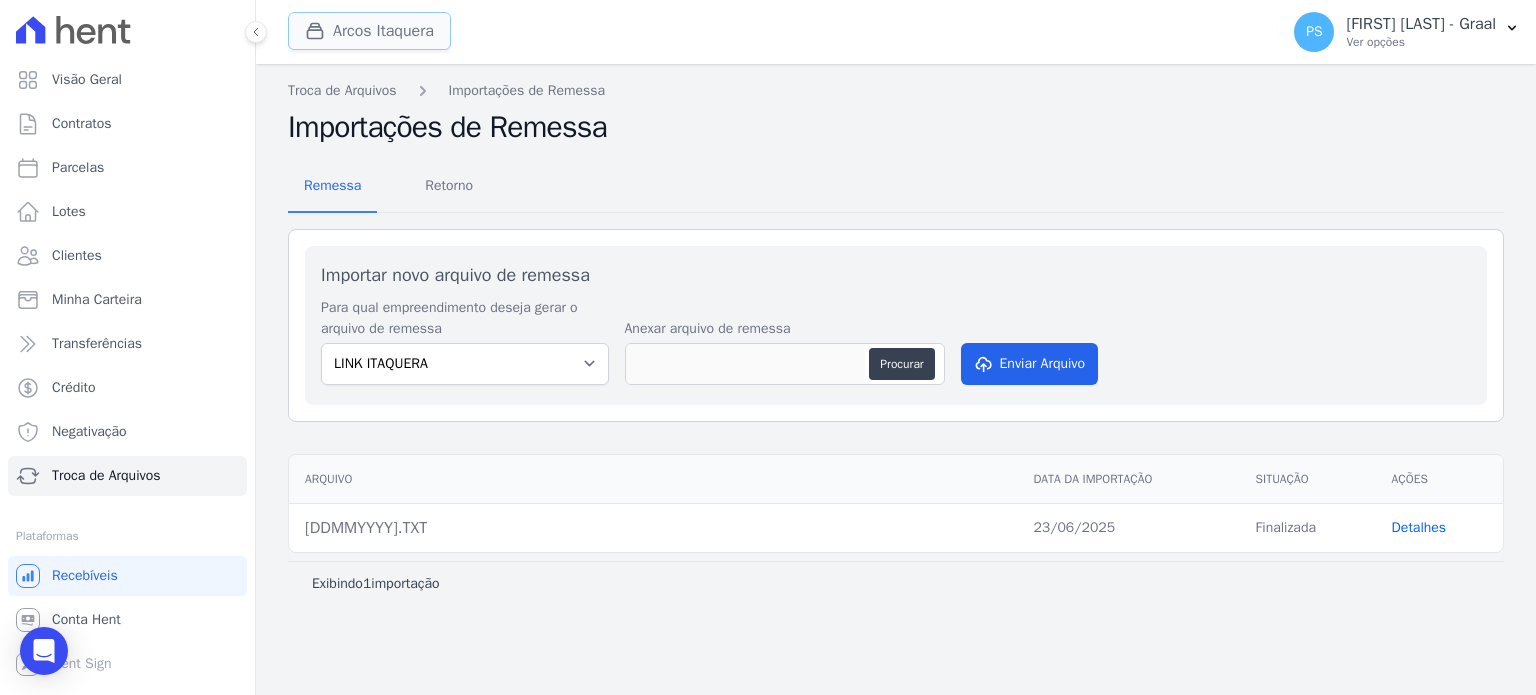 click on "Arcos Itaquera" at bounding box center [369, 31] 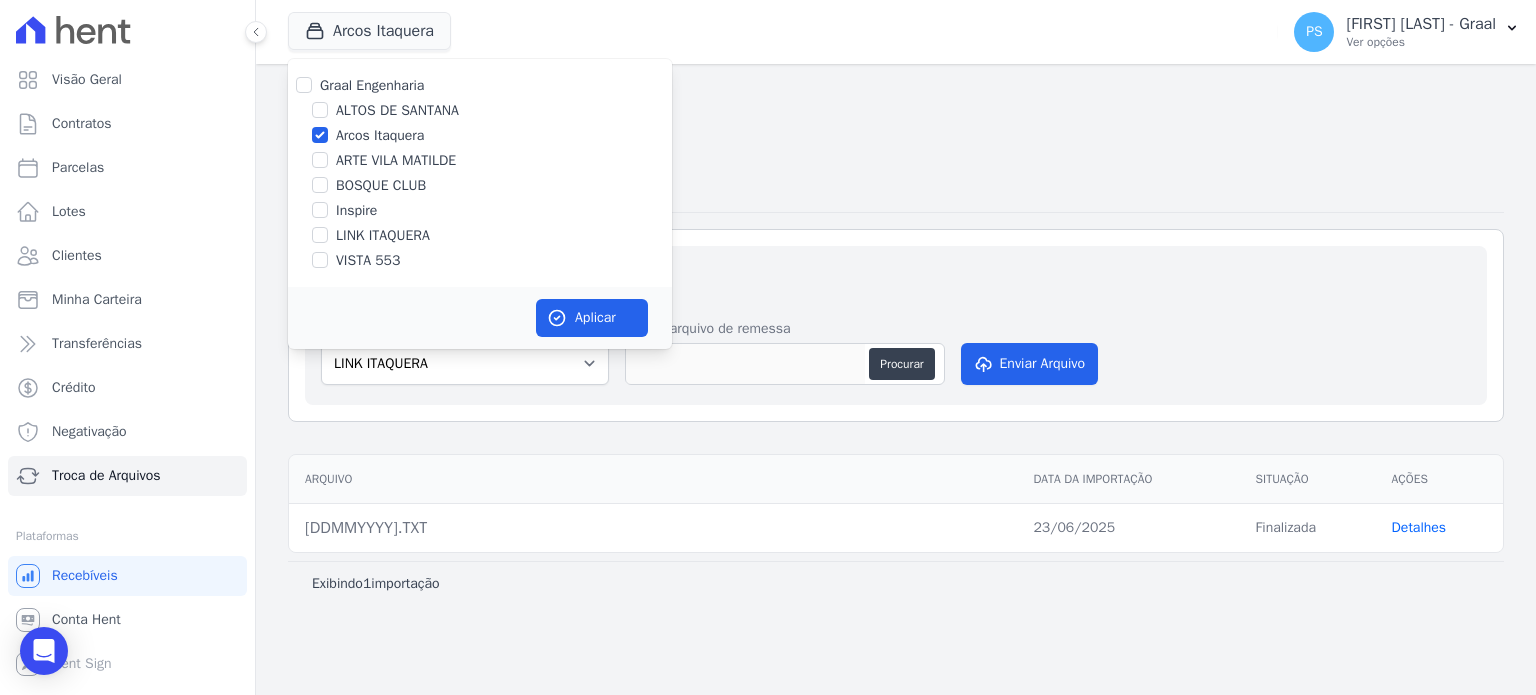 click on "LINK ITAQUERA" at bounding box center [383, 235] 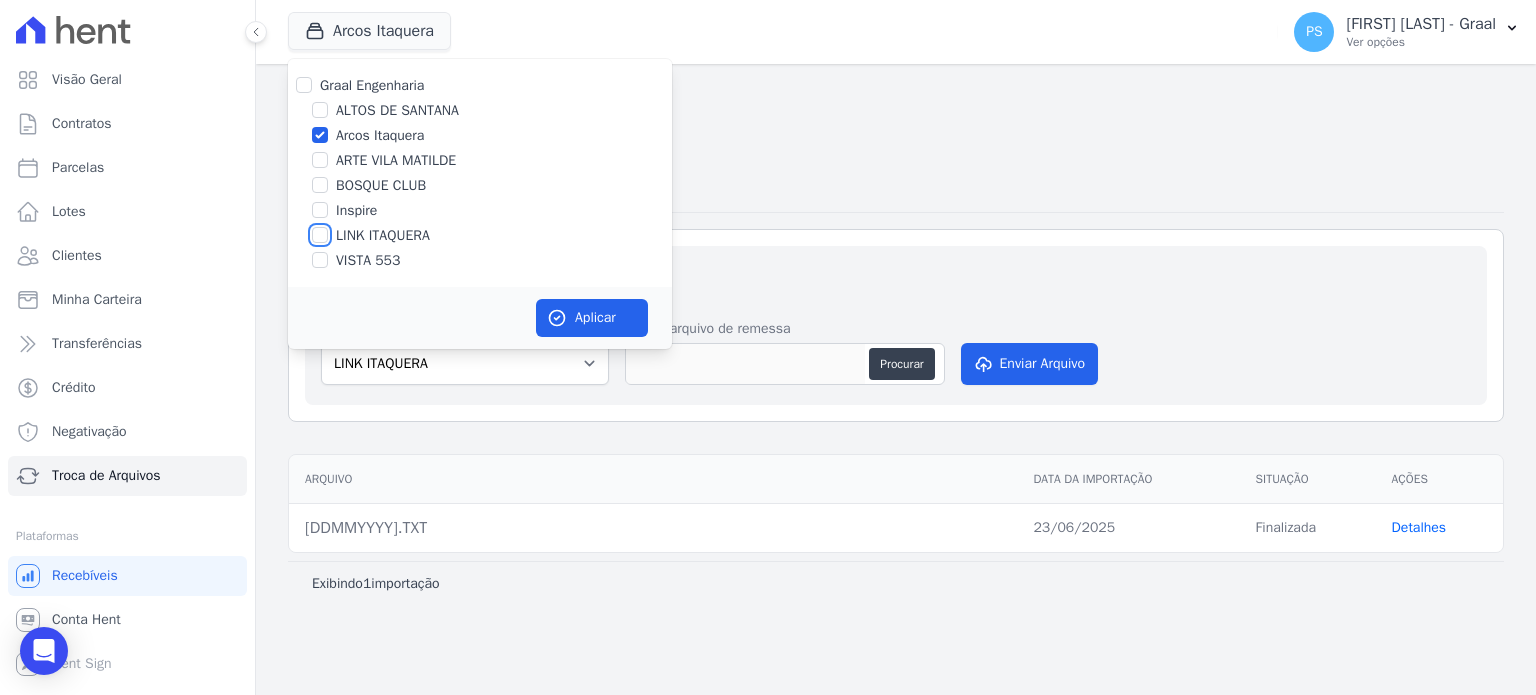 click on "LINK ITAQUERA" at bounding box center [320, 235] 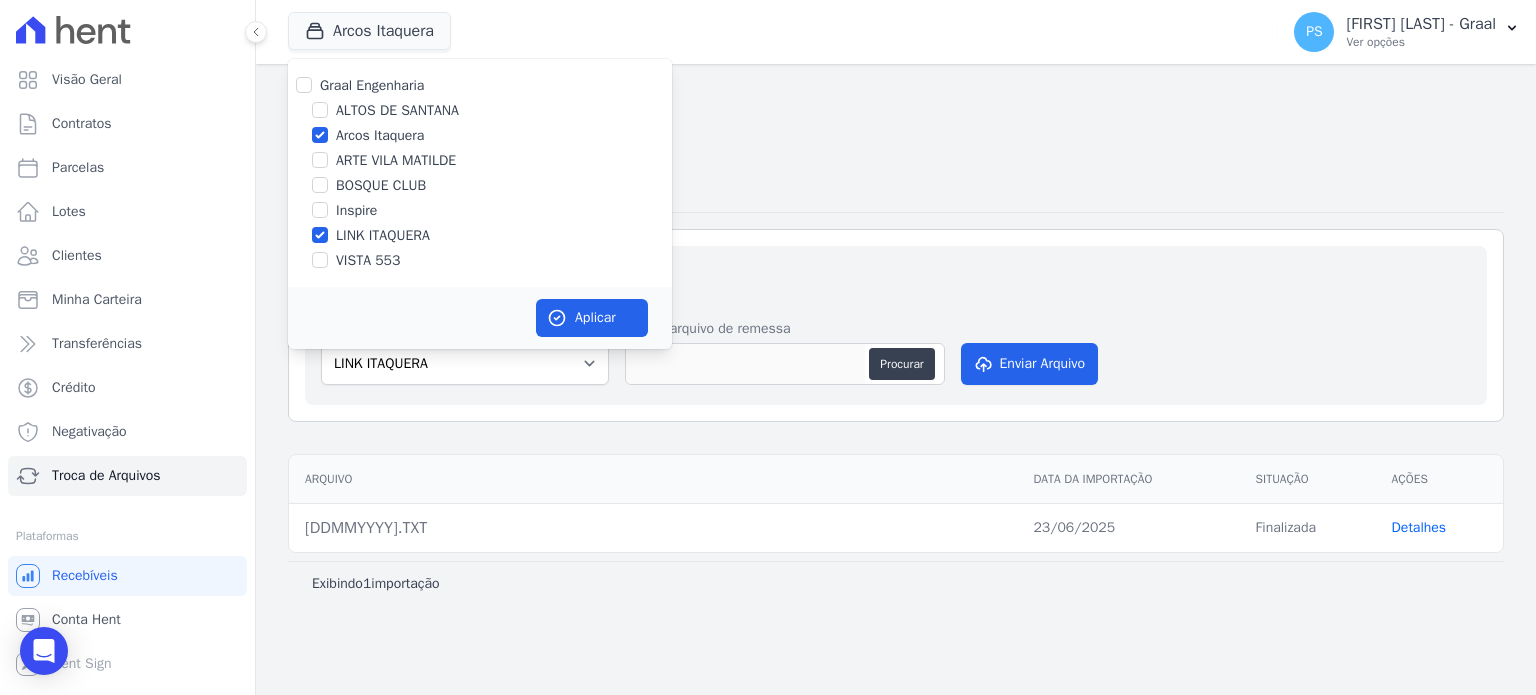 click on "Arcos Itaquera" at bounding box center (480, 135) 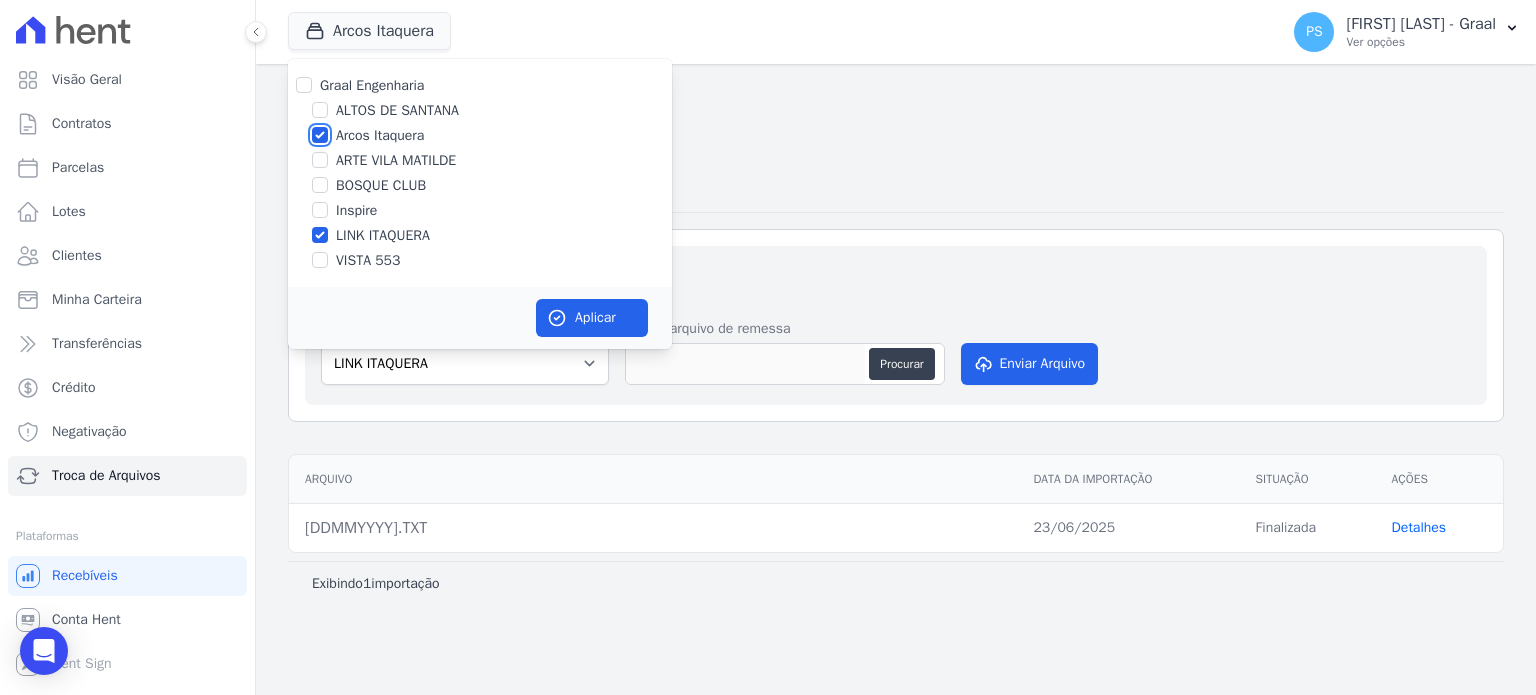 checkbox on "false" 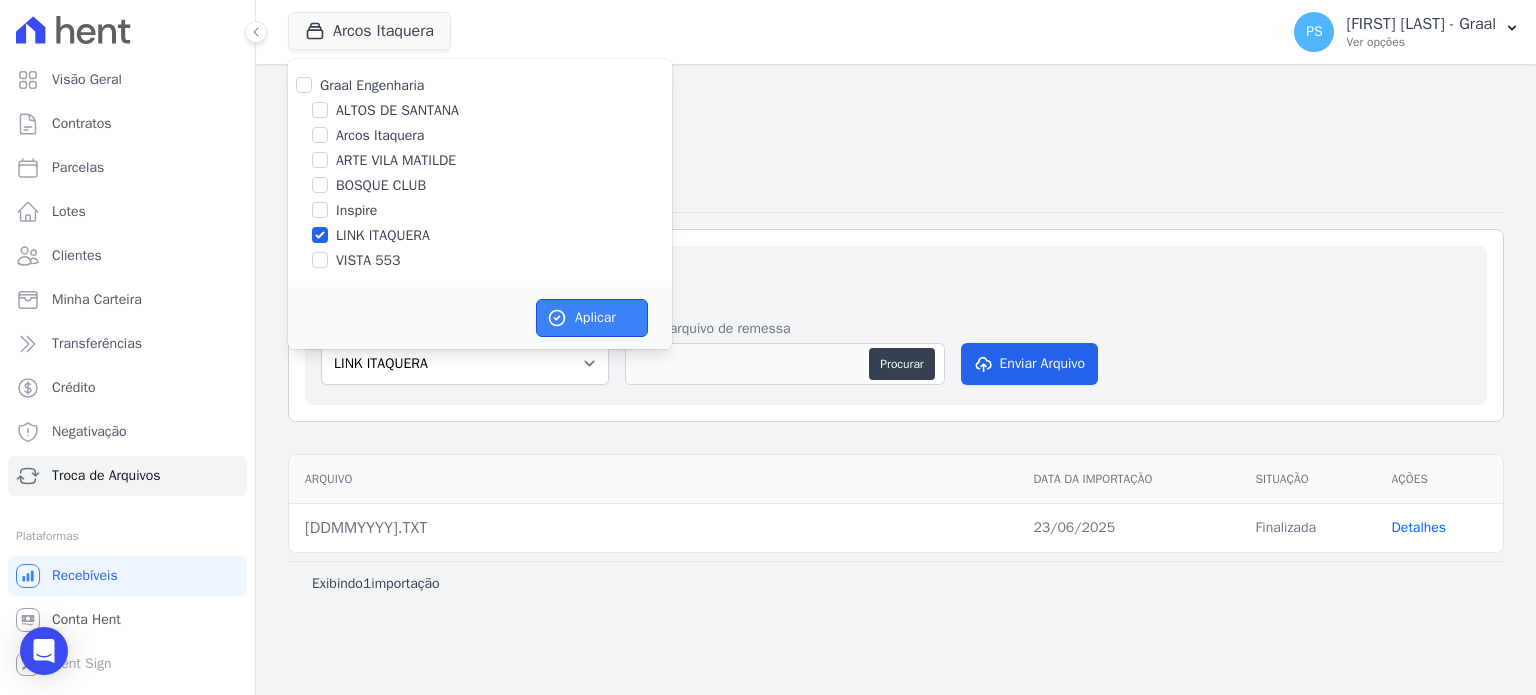 click on "Aplicar" at bounding box center [592, 318] 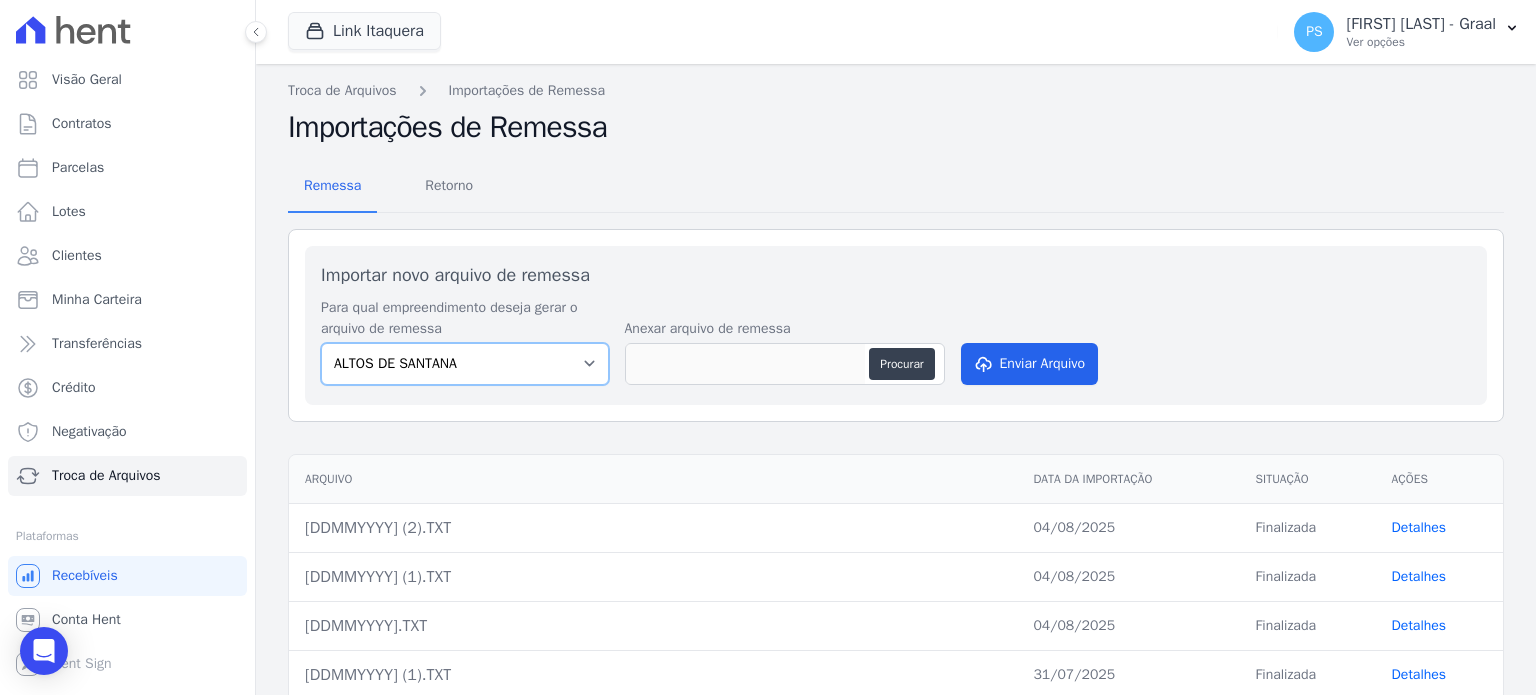 click on "ALTOS DE SANTANA
Arcos Itaquera
ARTE VILA MATILDE
BOSQUE CLUB
Inspire
LINK ITAQUERA
VISTA 553" at bounding box center [465, 364] 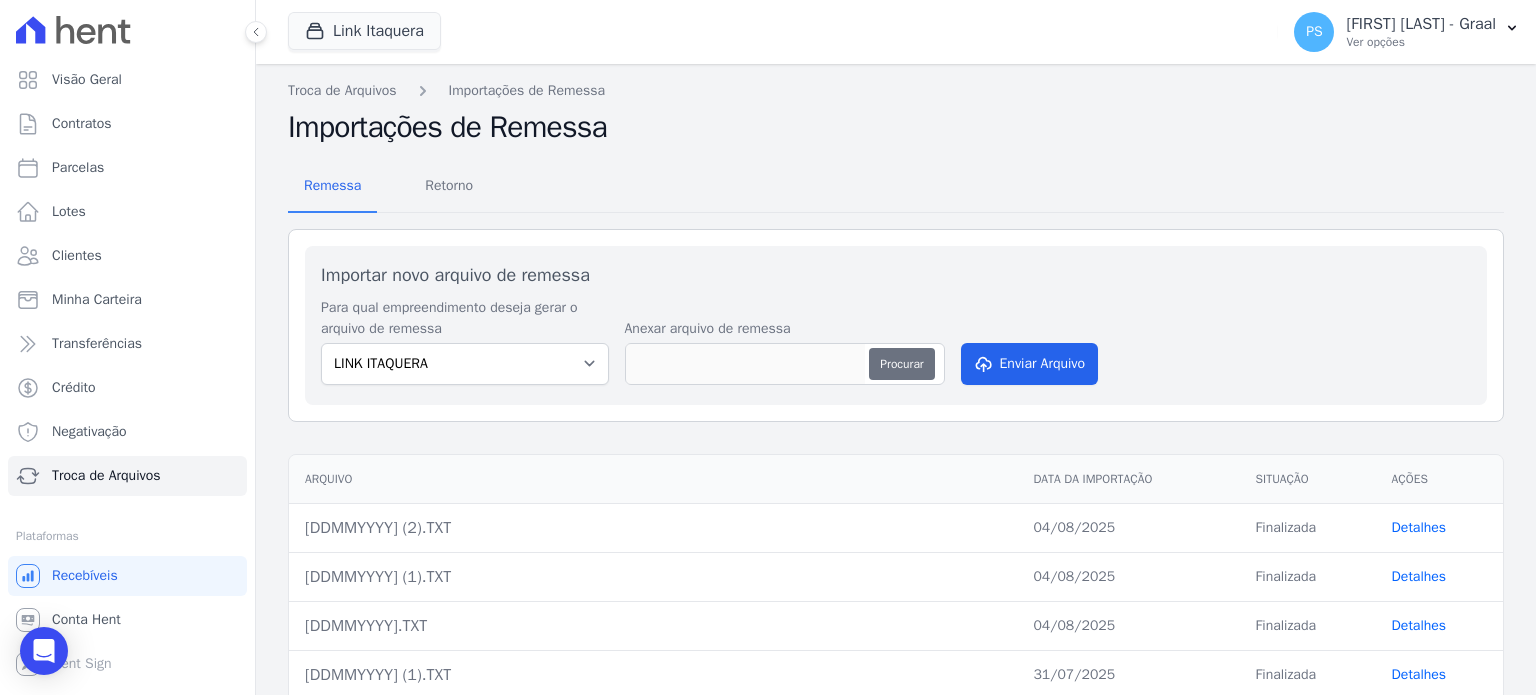 click on "Procurar" at bounding box center (901, 364) 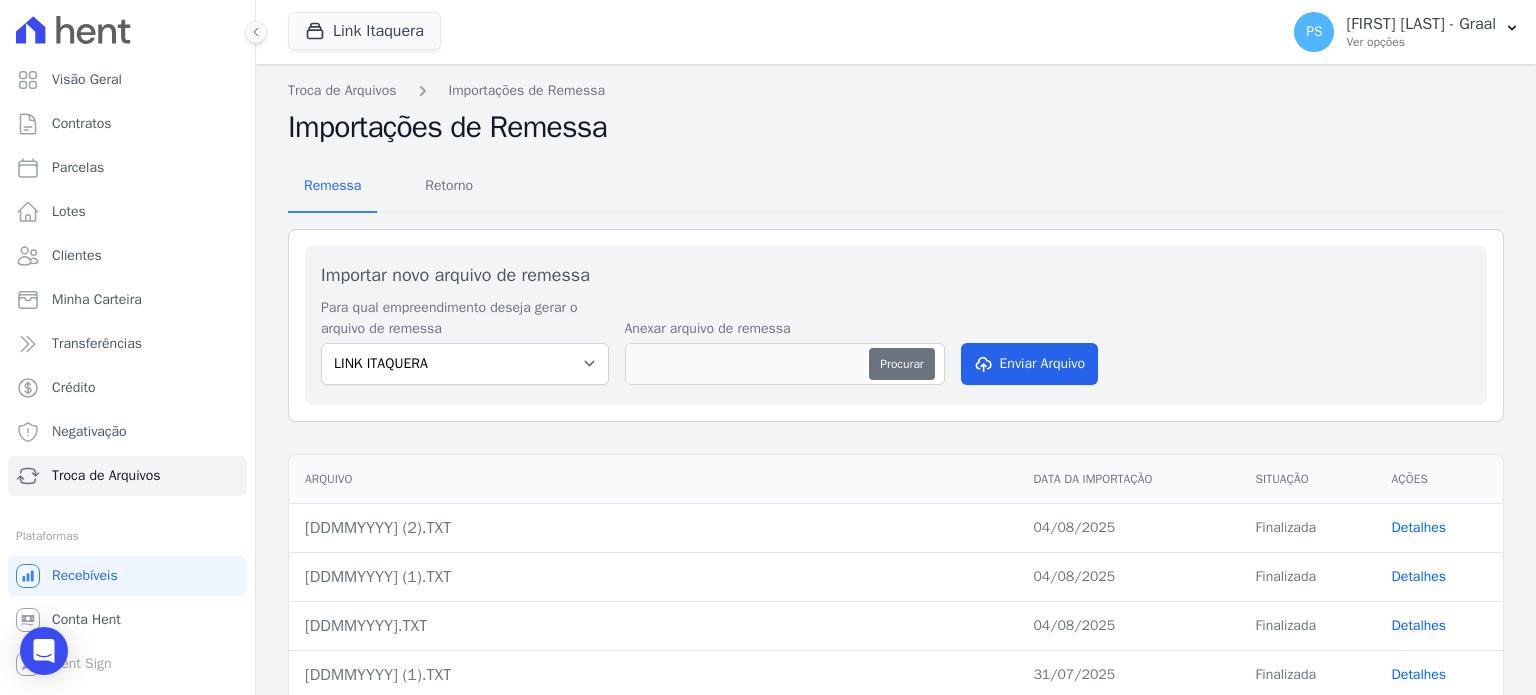 type on "[DDMMYYYY].TXT" 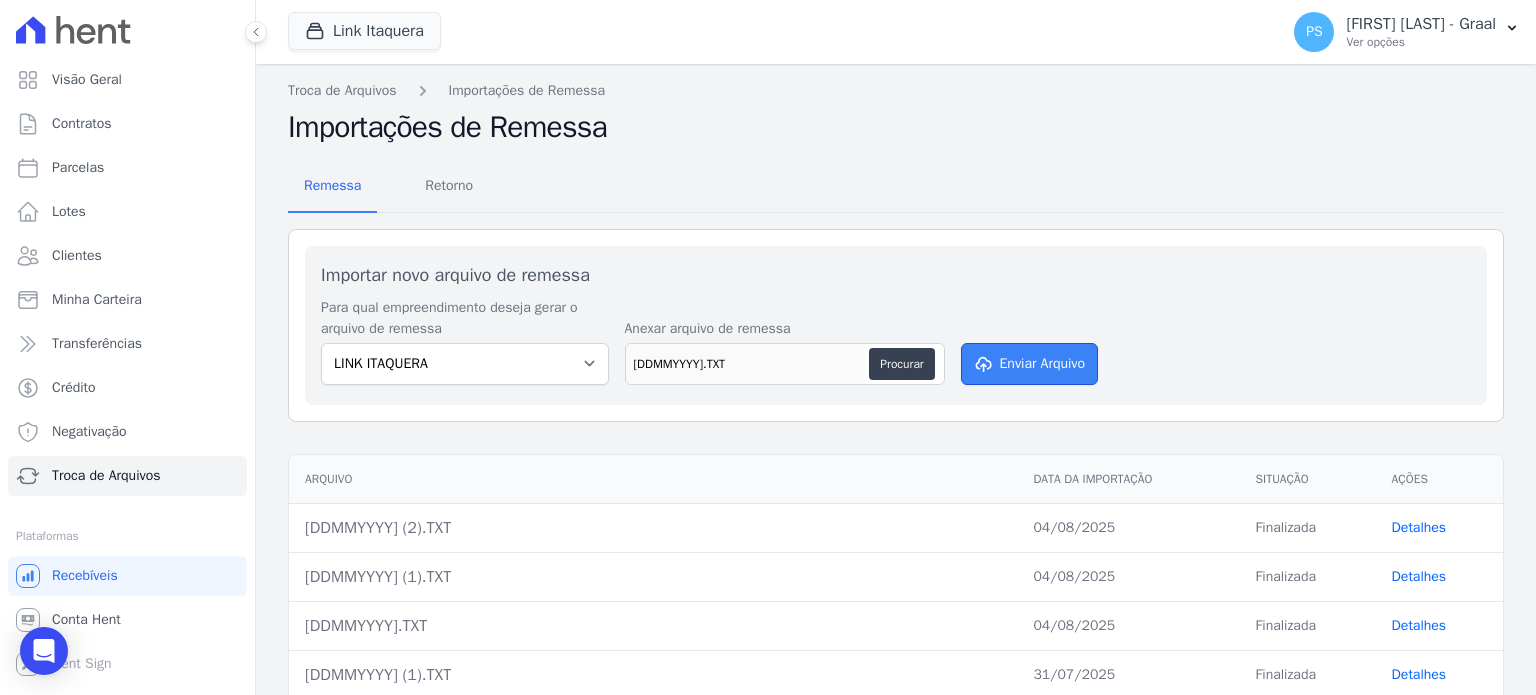 click on "Enviar Arquivo" at bounding box center [1030, 364] 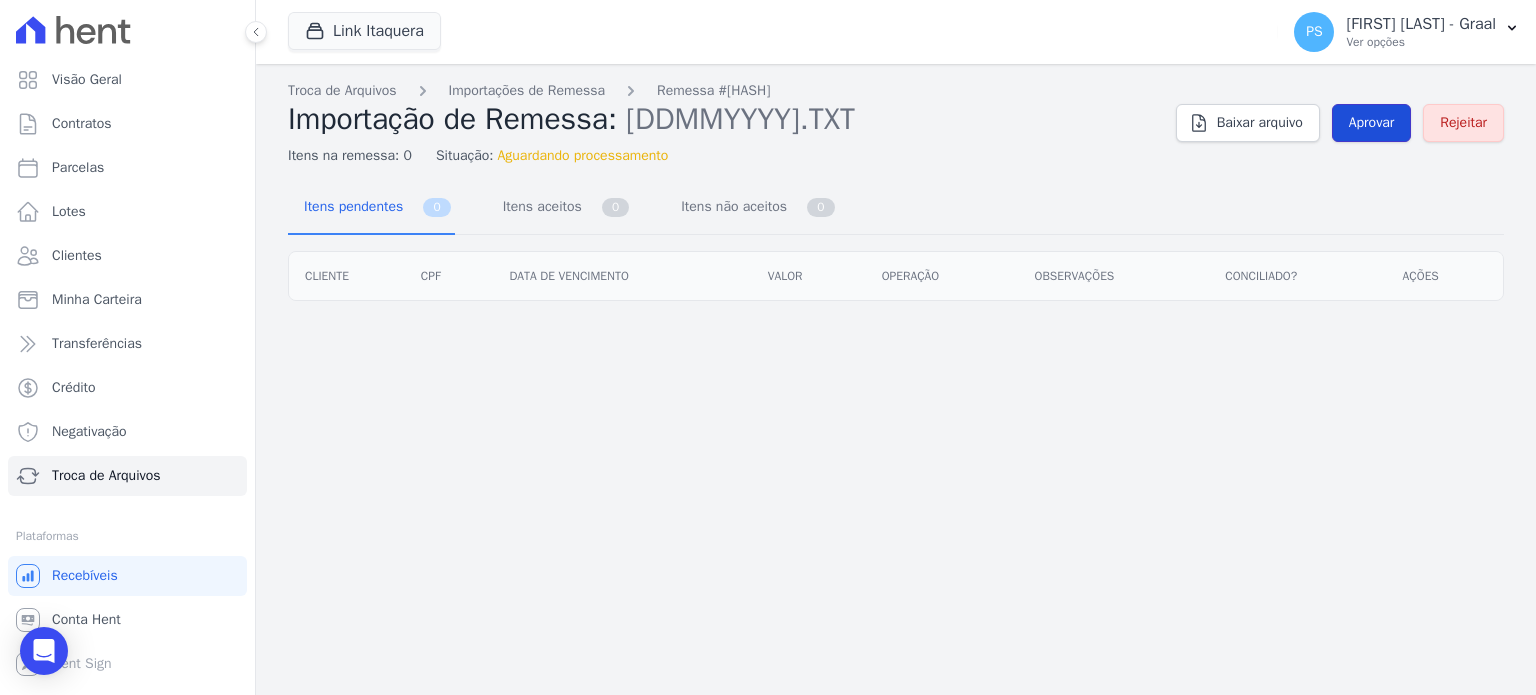 click on "Aprovar" at bounding box center (1372, 123) 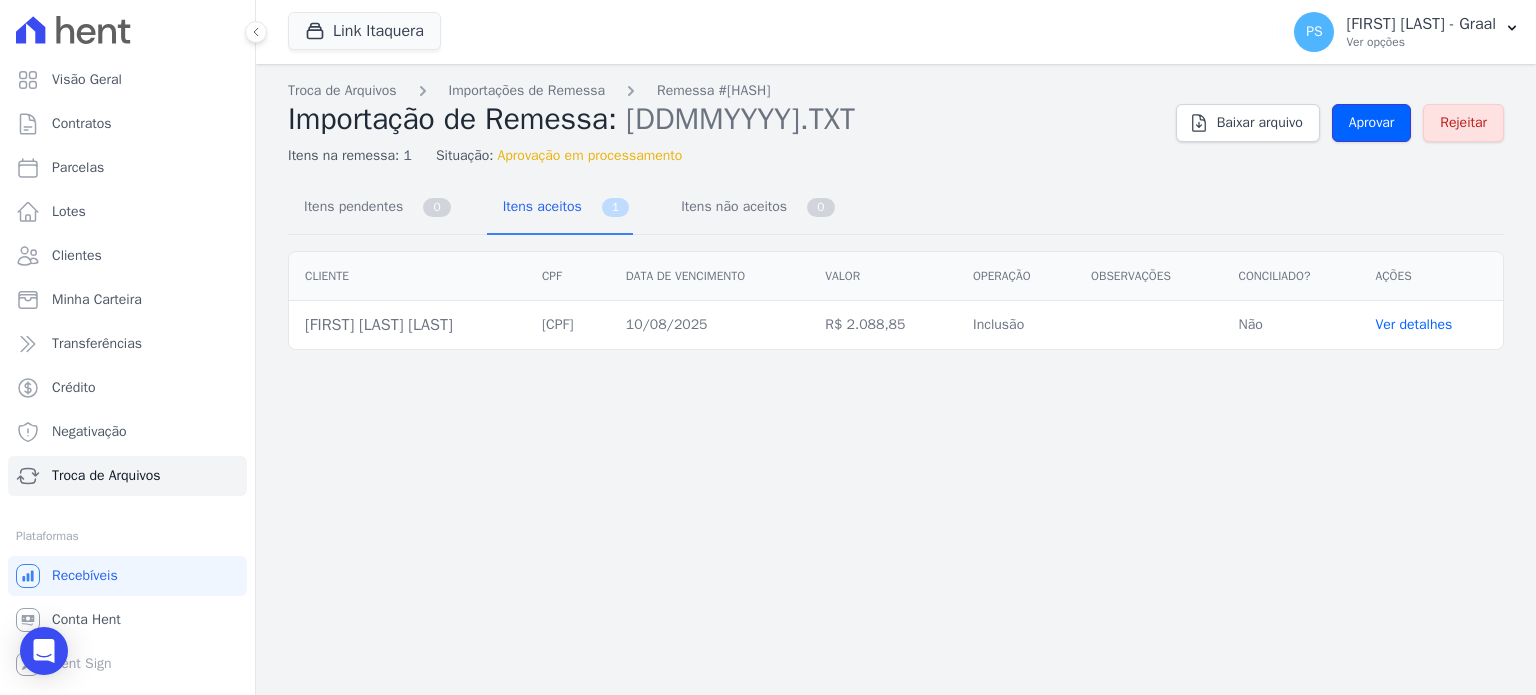 click on "Aprovar" at bounding box center (1372, 123) 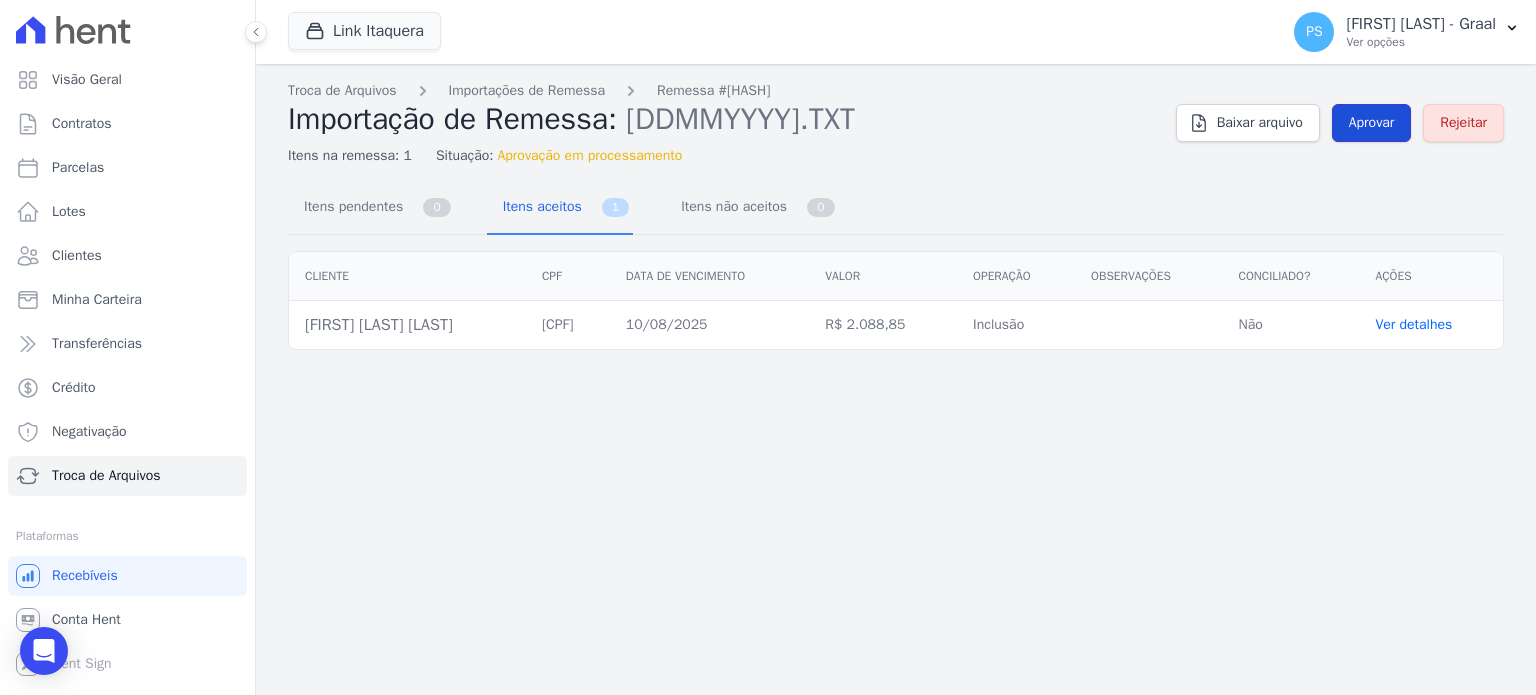 click on "Aprovar" at bounding box center (1372, 123) 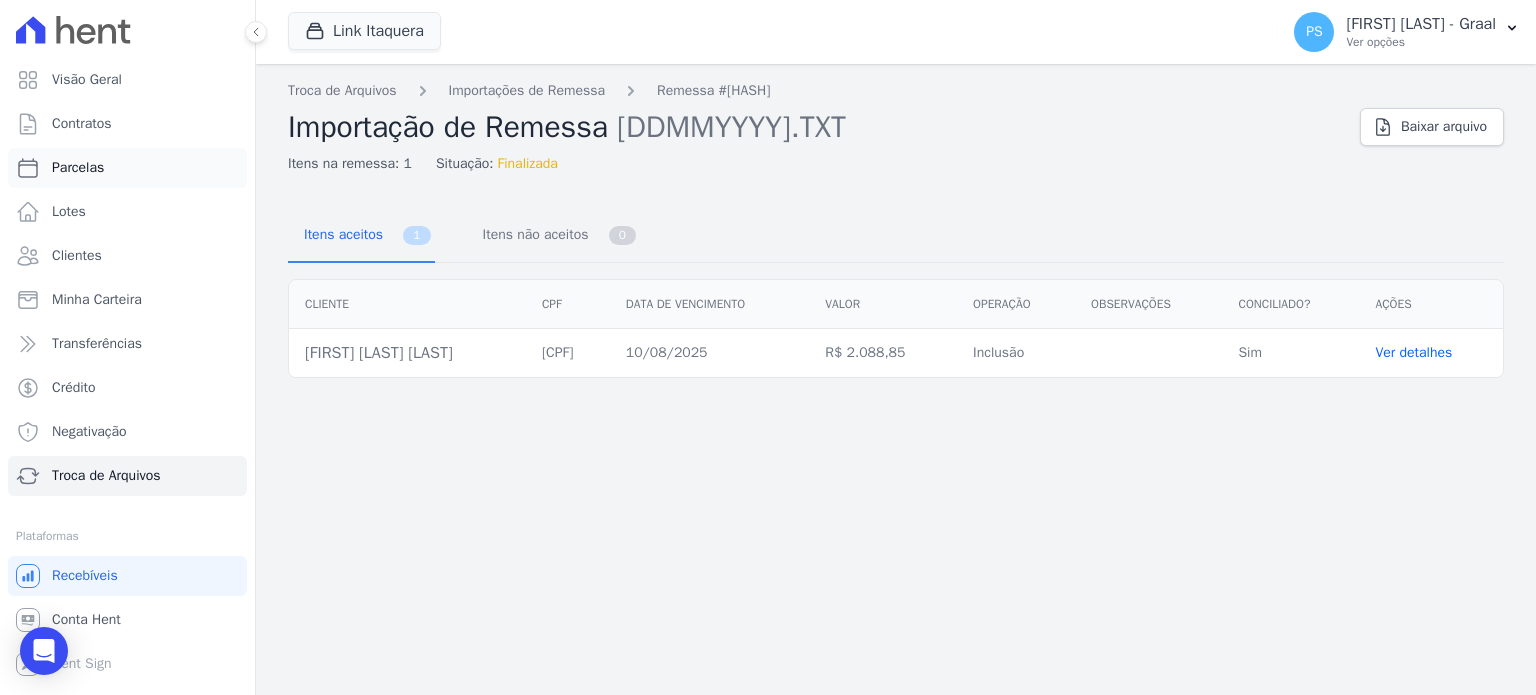 click on "Parcelas" at bounding box center [127, 168] 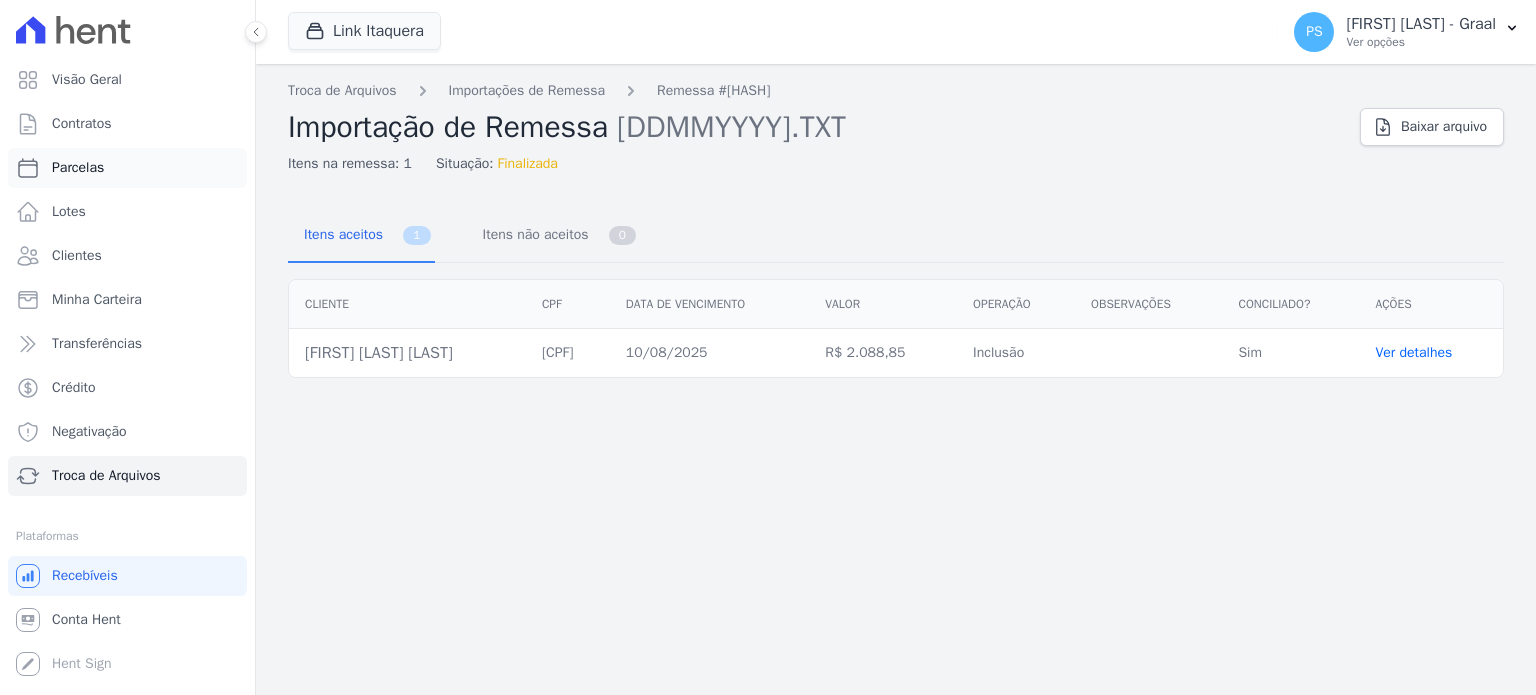 select 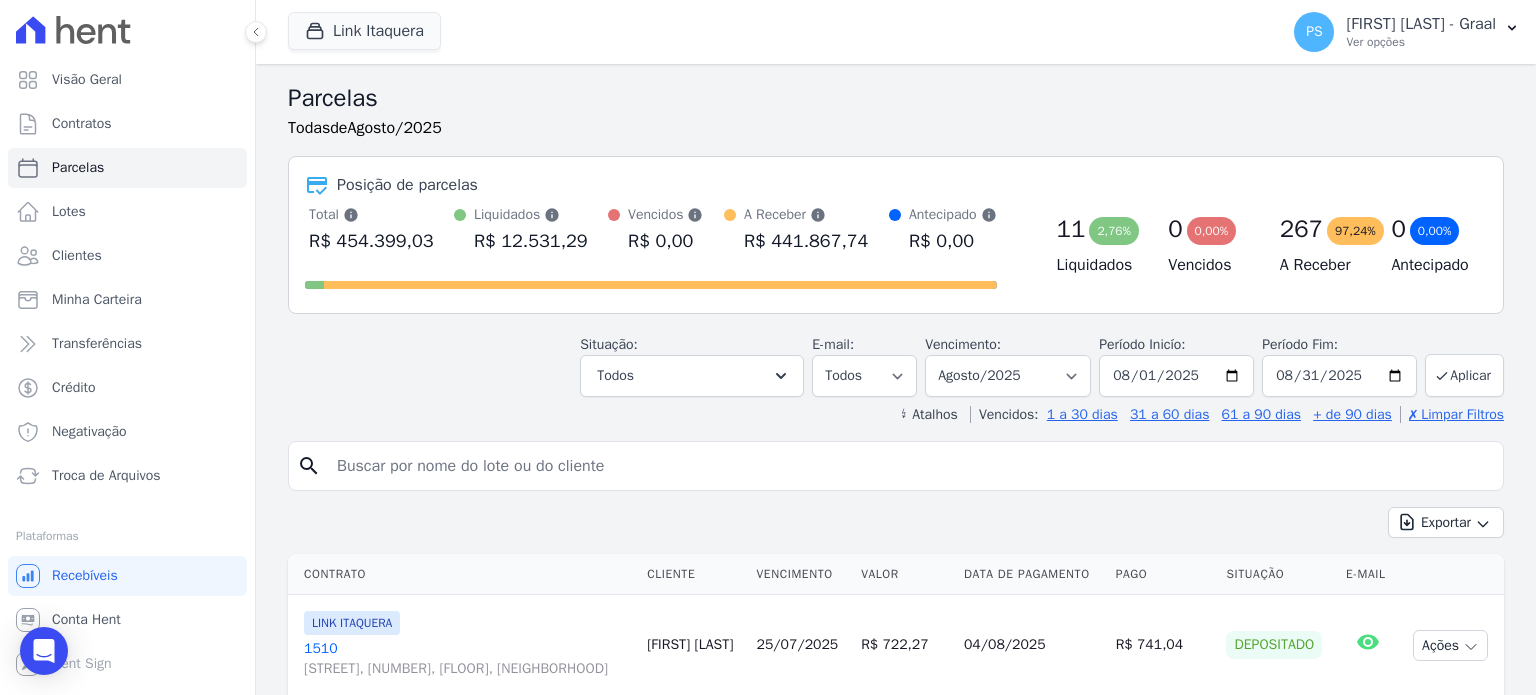 click at bounding box center (910, 466) 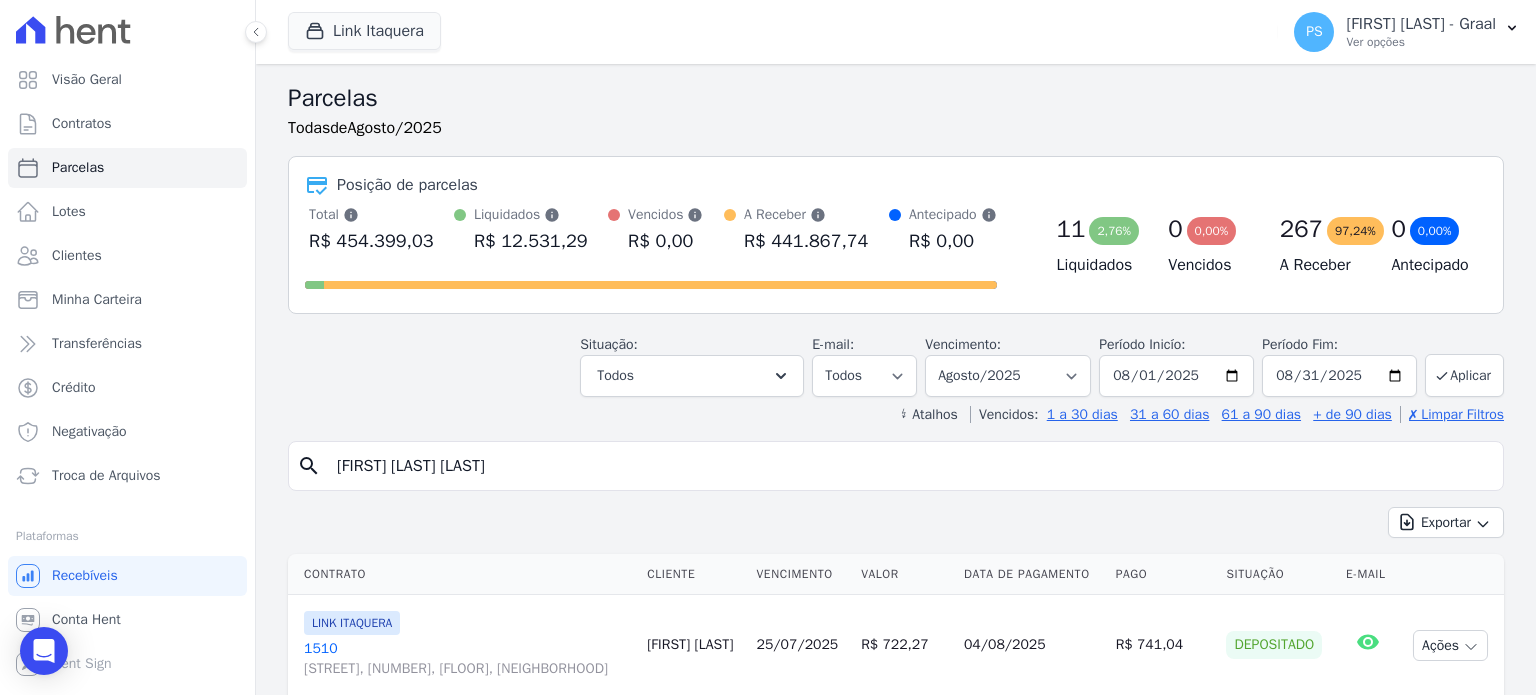 type on "[FIRST] [LAST] [LAST]" 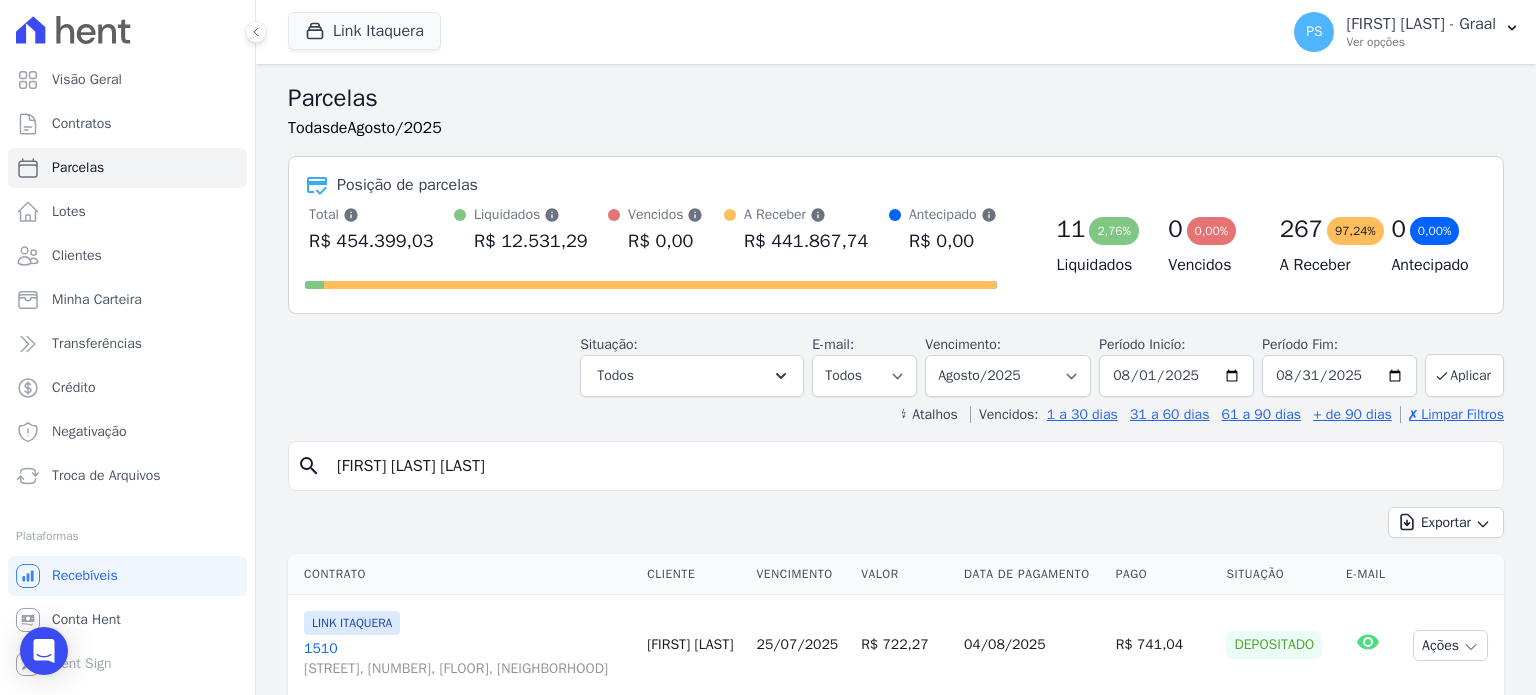 type 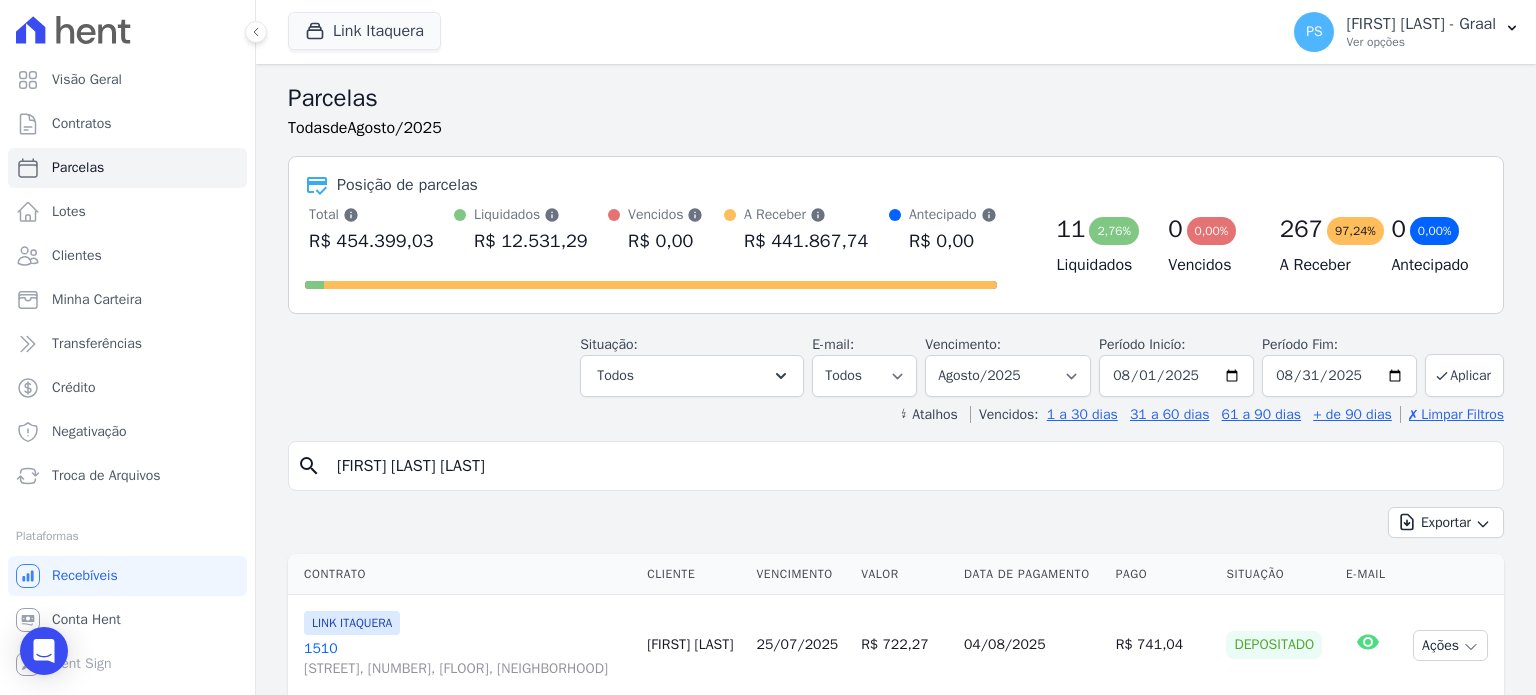 select 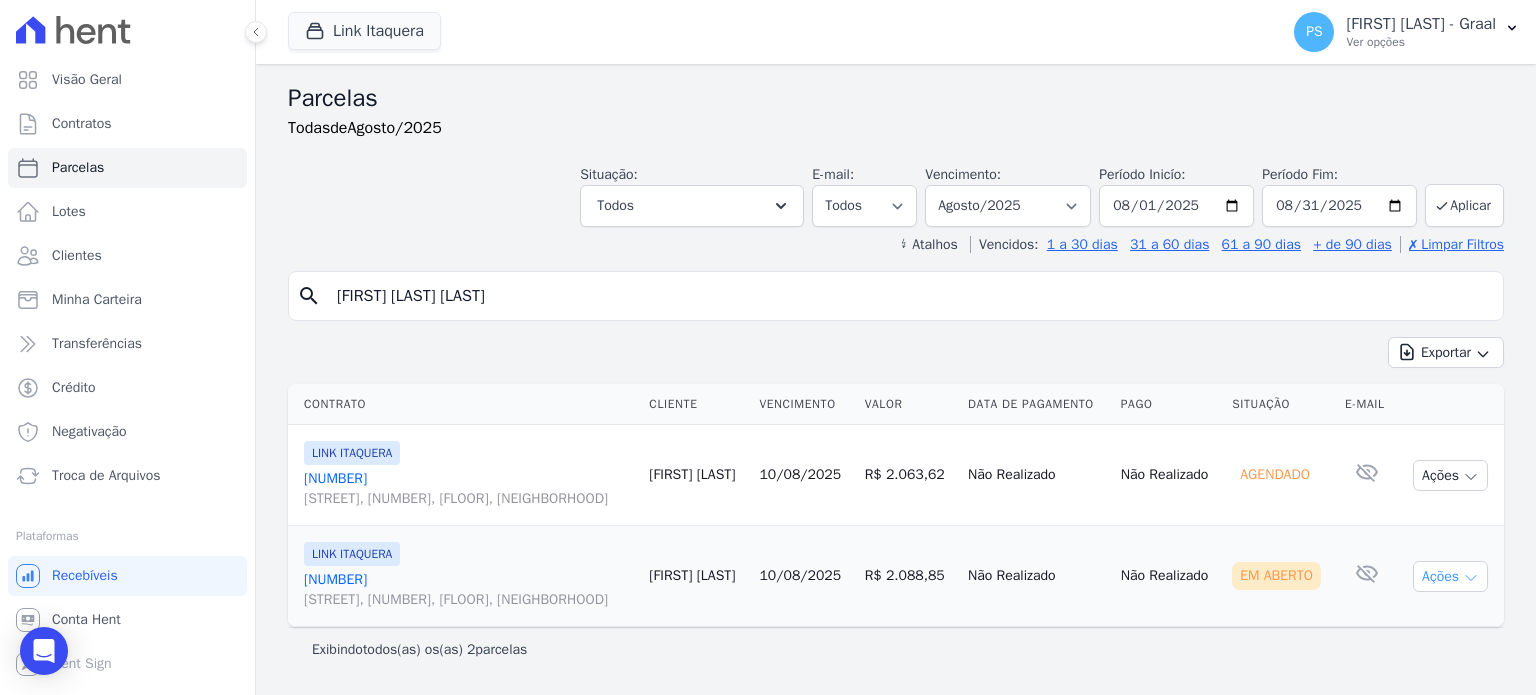 click on "Ações" at bounding box center [1450, 576] 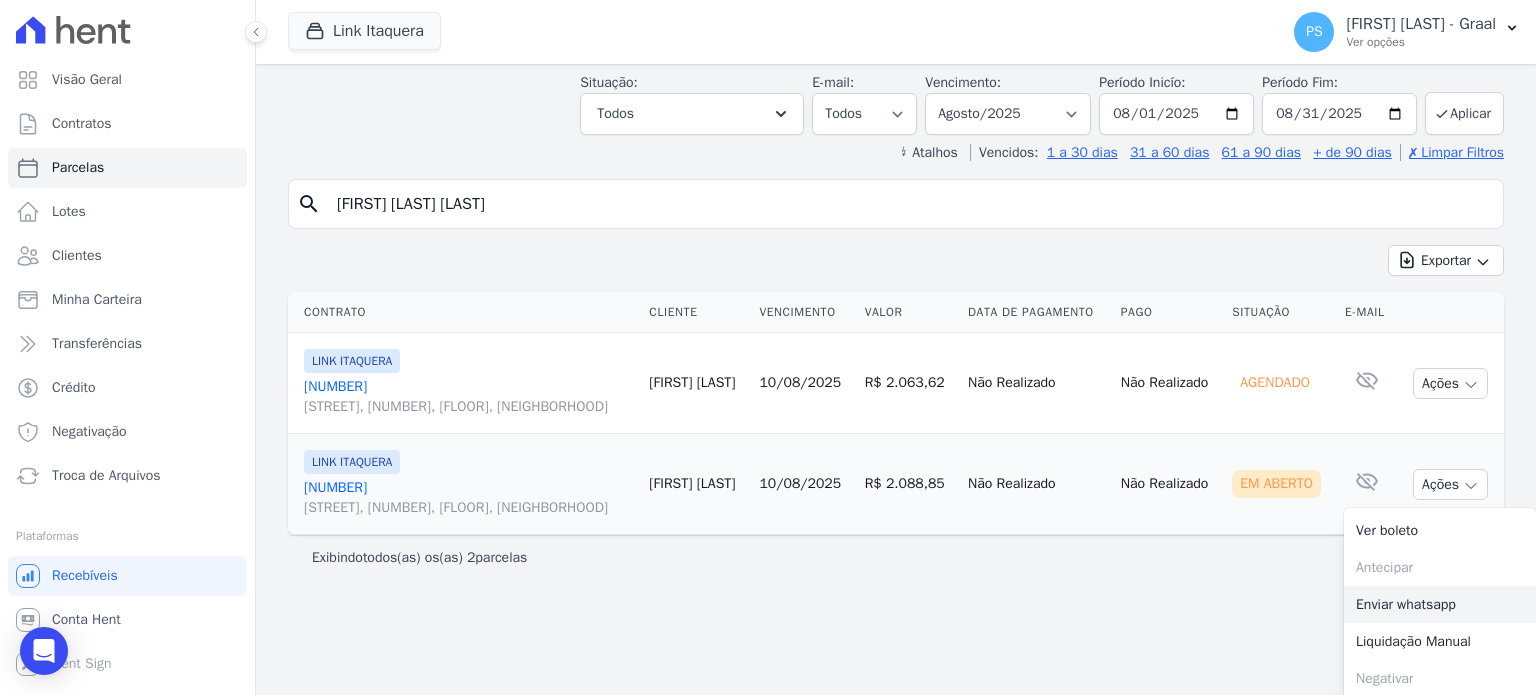 scroll, scrollTop: 95, scrollLeft: 0, axis: vertical 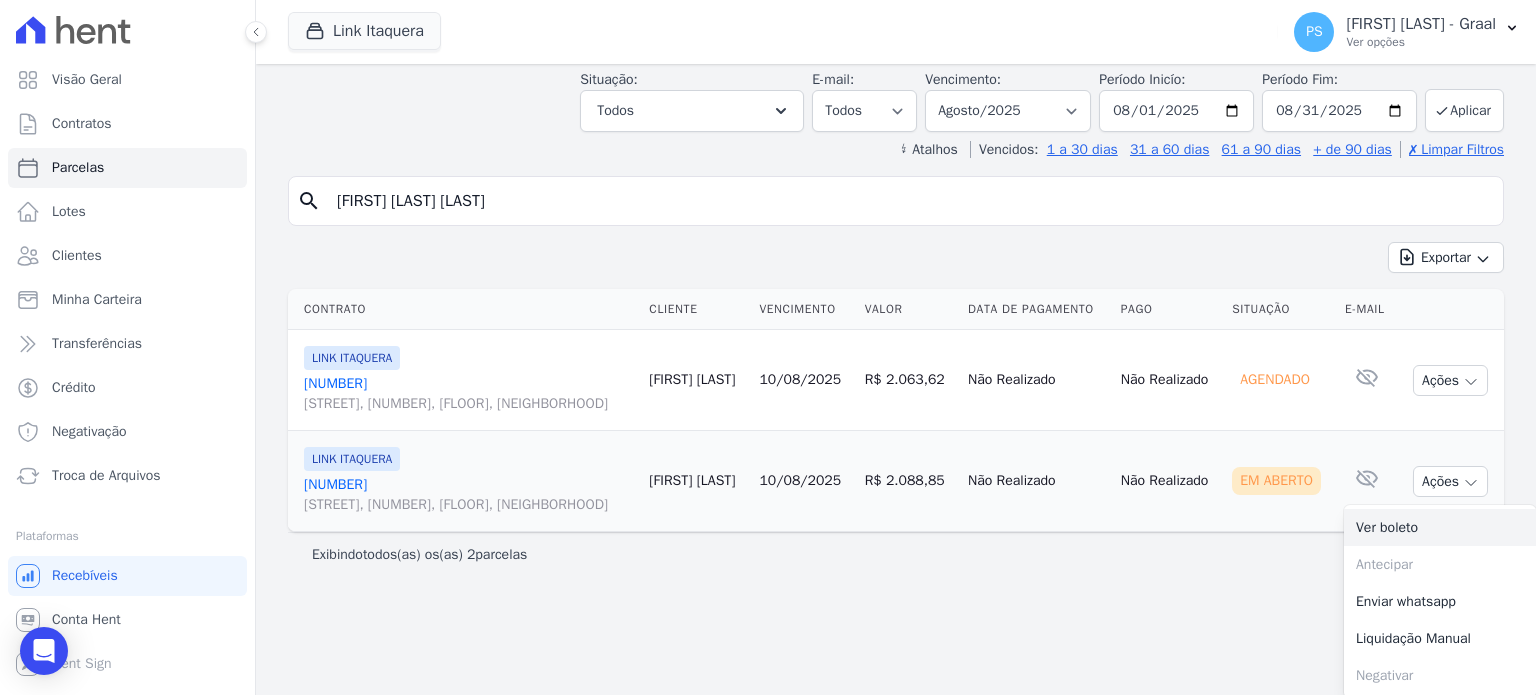 click on "Ver boleto" at bounding box center (1440, 527) 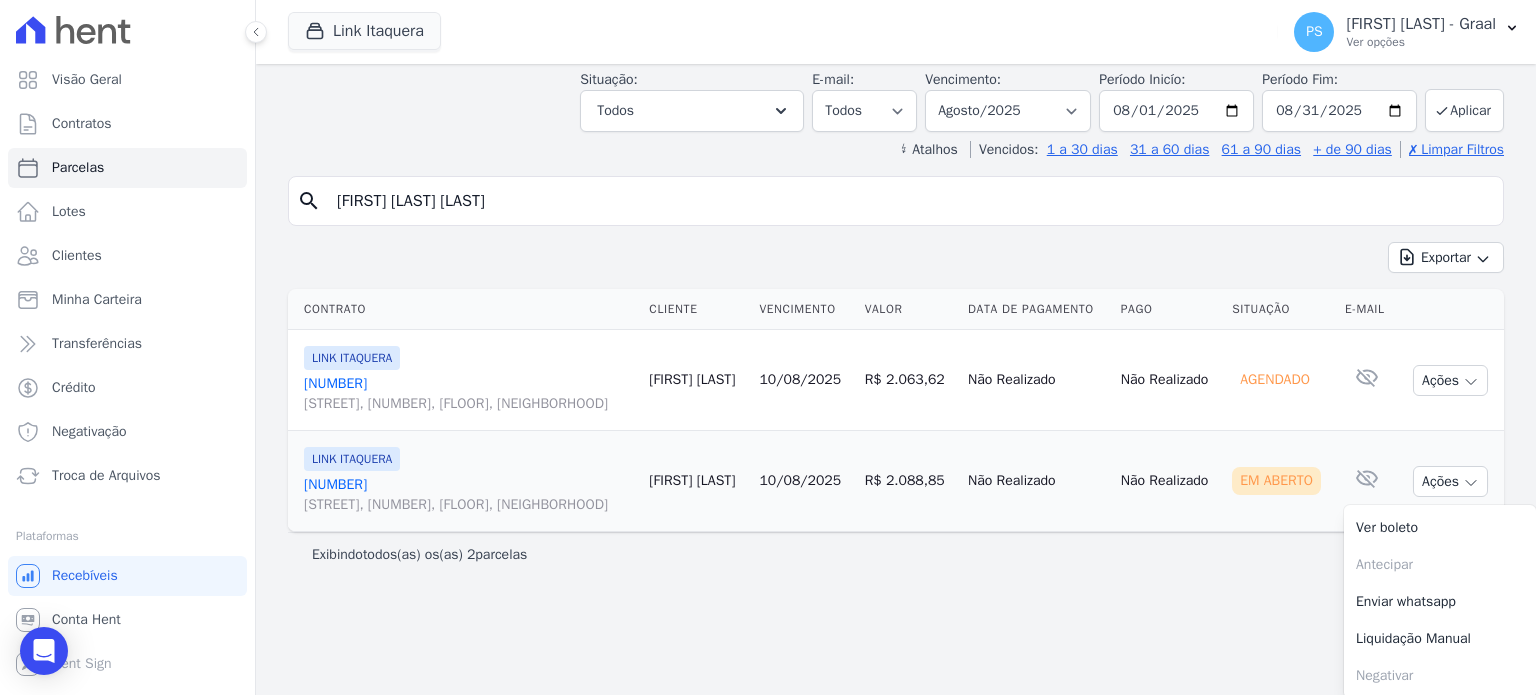 click on "Parcelas
Todas
de  Agosto/2025
Situação:
Agendado
Em Aberto
Pago
Processando
Cancelado
Vencido
Transferindo
Depositado
Pago por fora
Retido
Todos
Selecionar todos
Agendado
Em Aberto
Pago" at bounding box center [896, 379] 